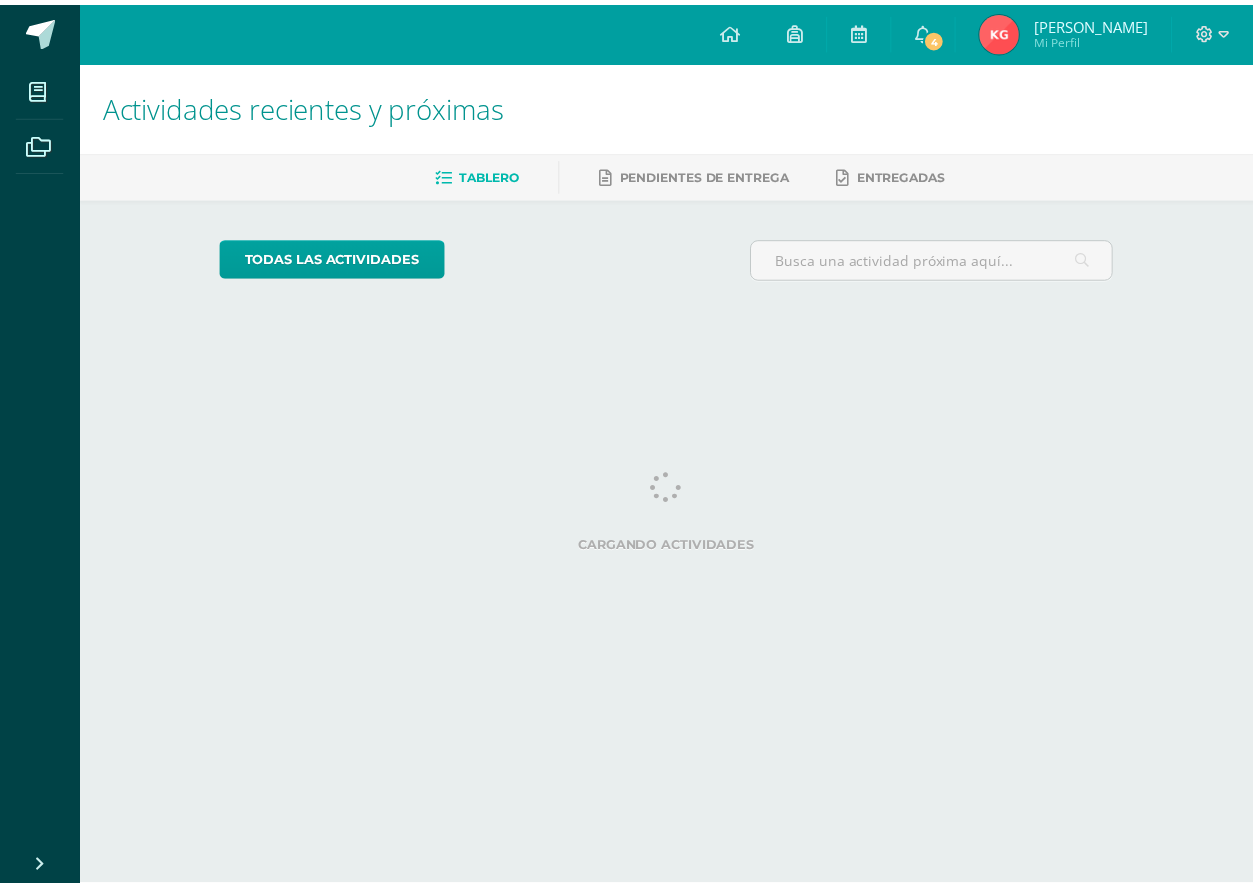 scroll, scrollTop: 0, scrollLeft: 0, axis: both 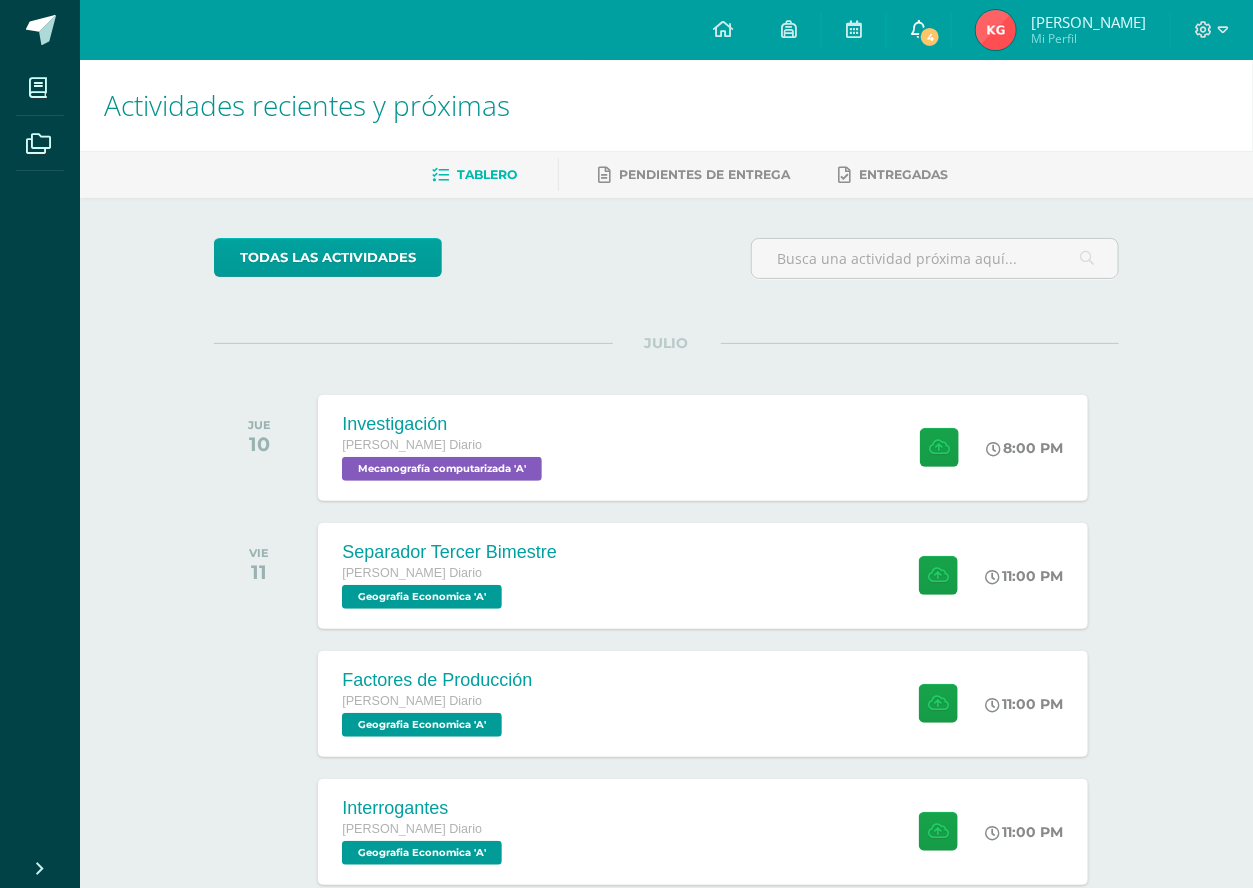 click on "4" at bounding box center (930, 37) 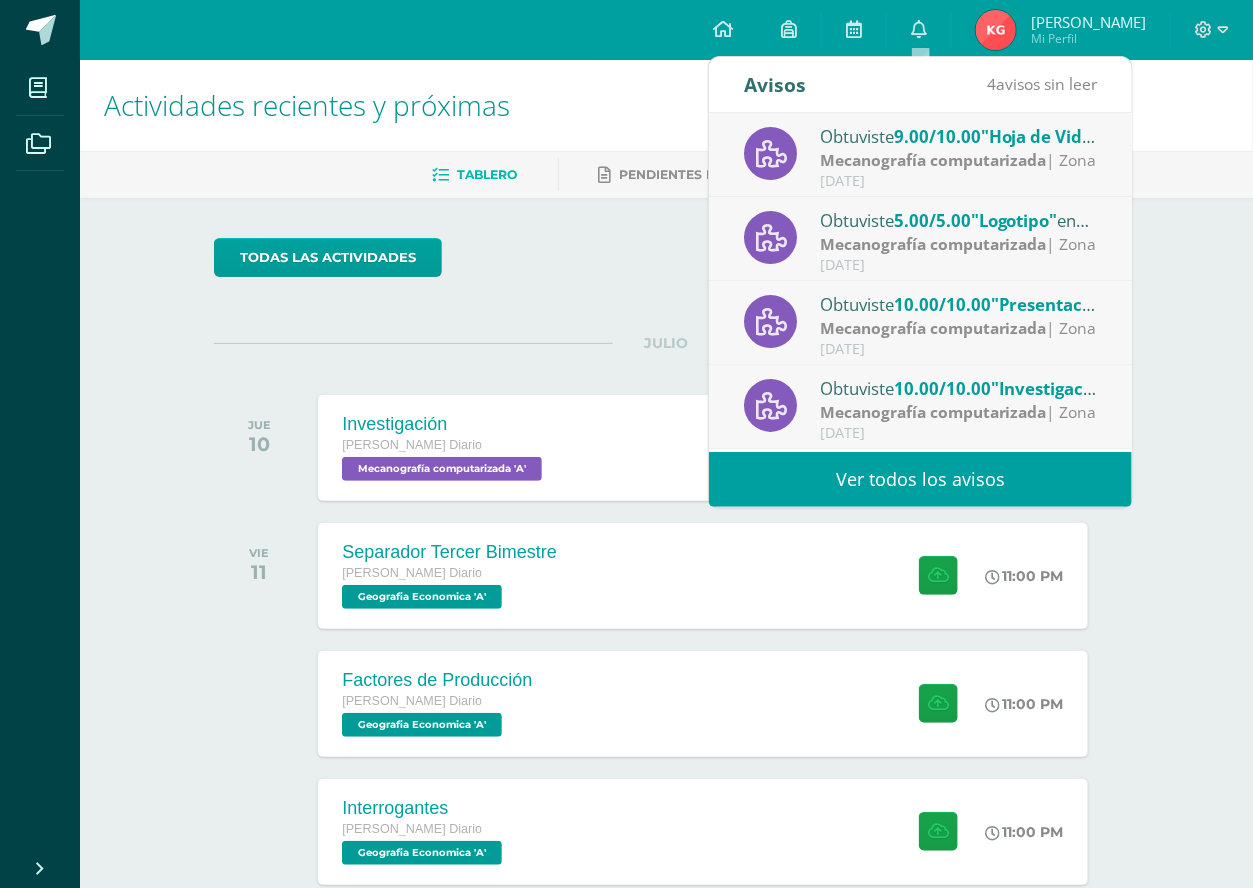 click on "Mecanografía computarizada" at bounding box center (933, 160) 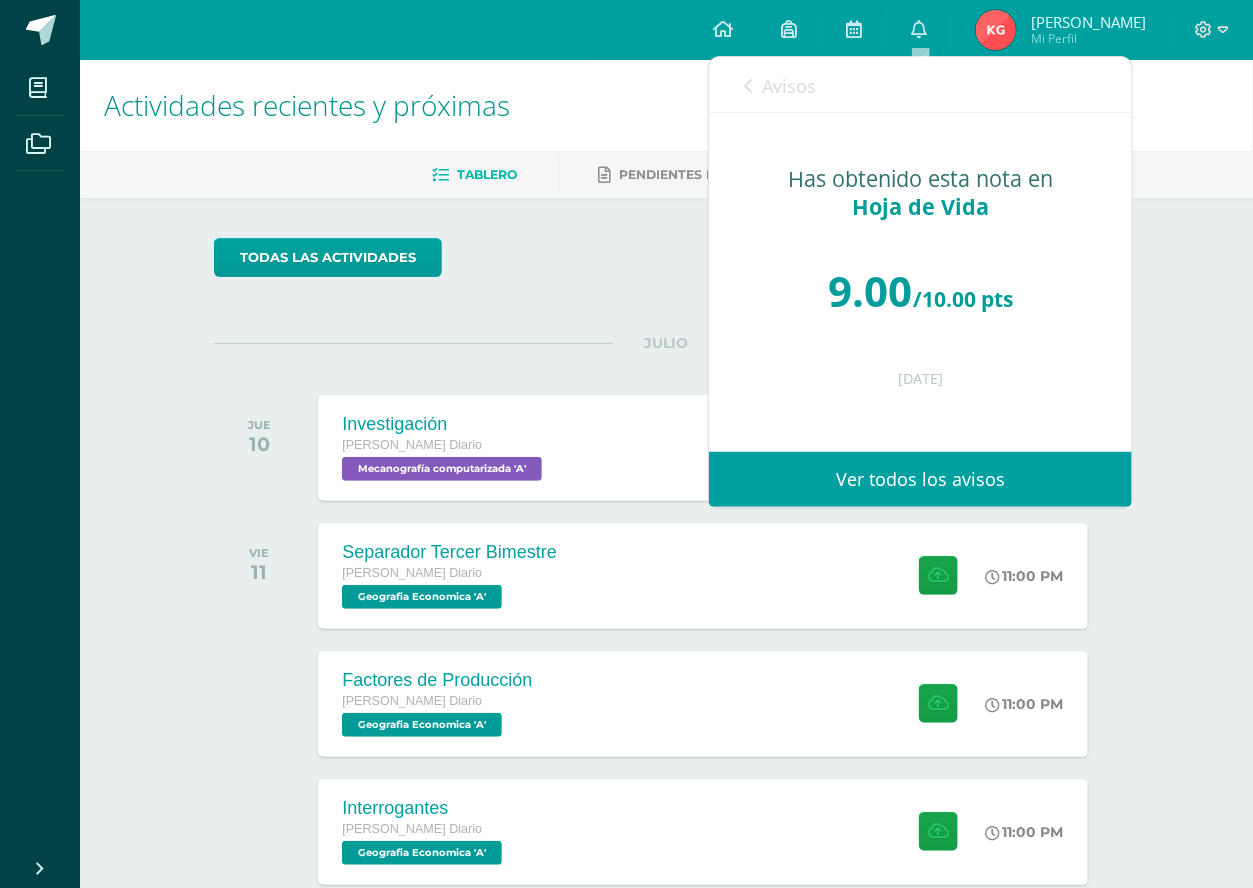 click at bounding box center (748, 86) 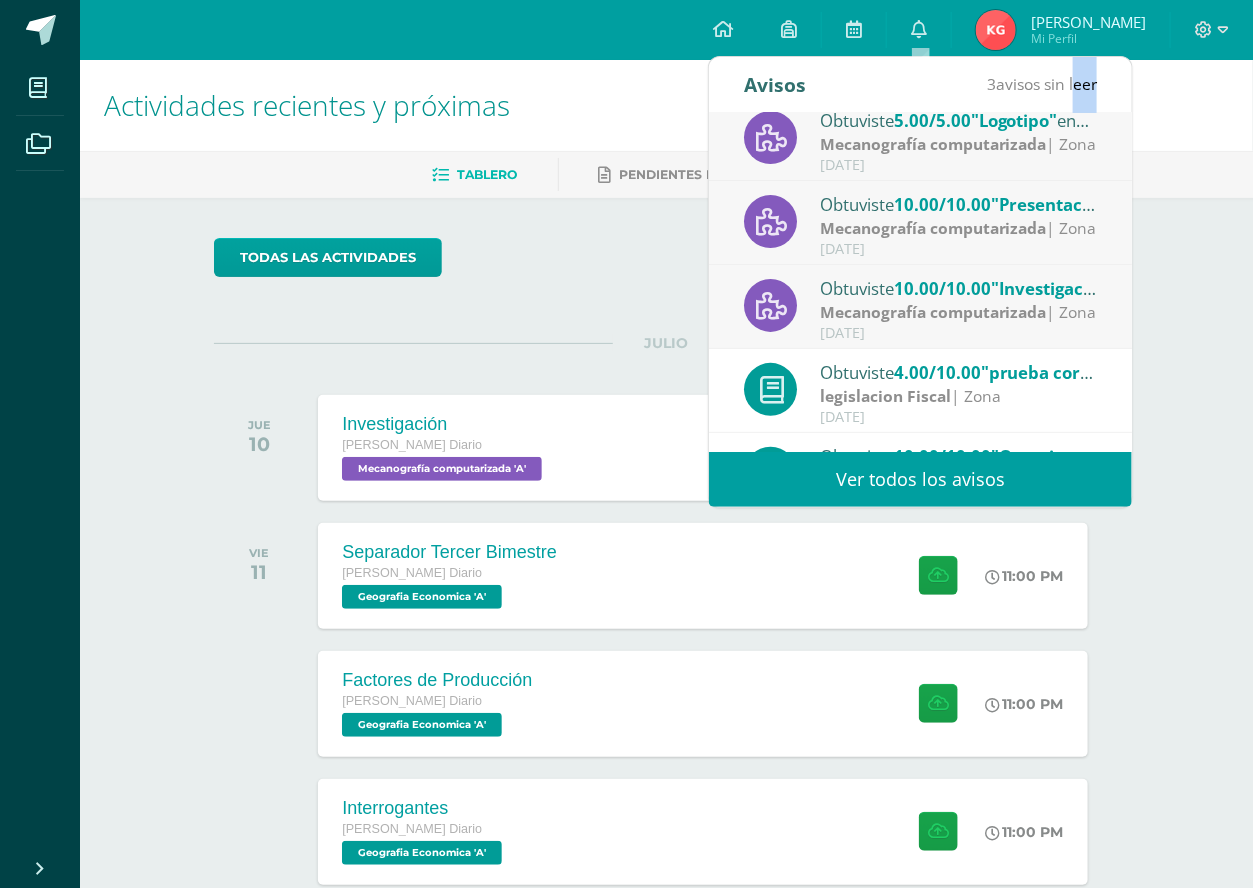 scroll, scrollTop: 0, scrollLeft: 0, axis: both 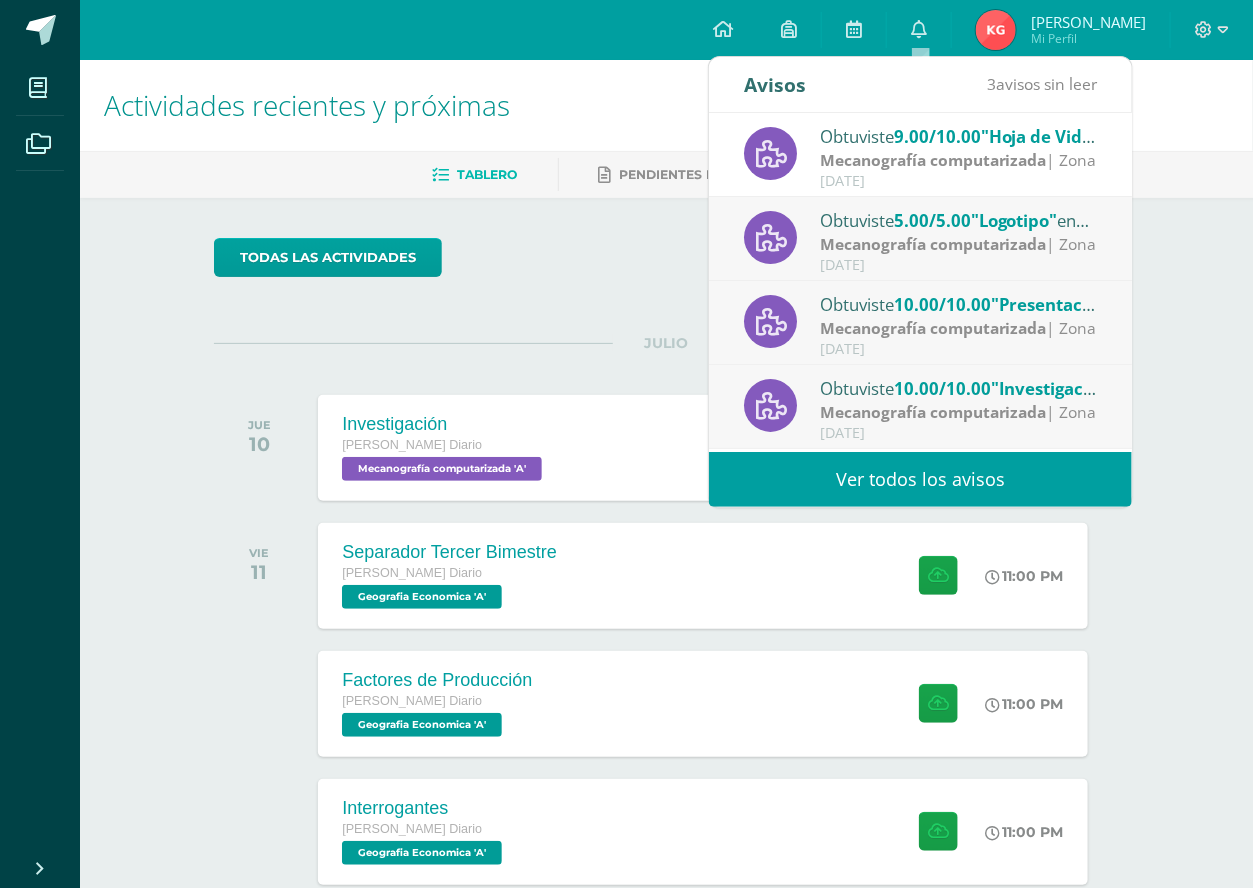 click on "Mecanografía computarizada" at bounding box center (933, 160) 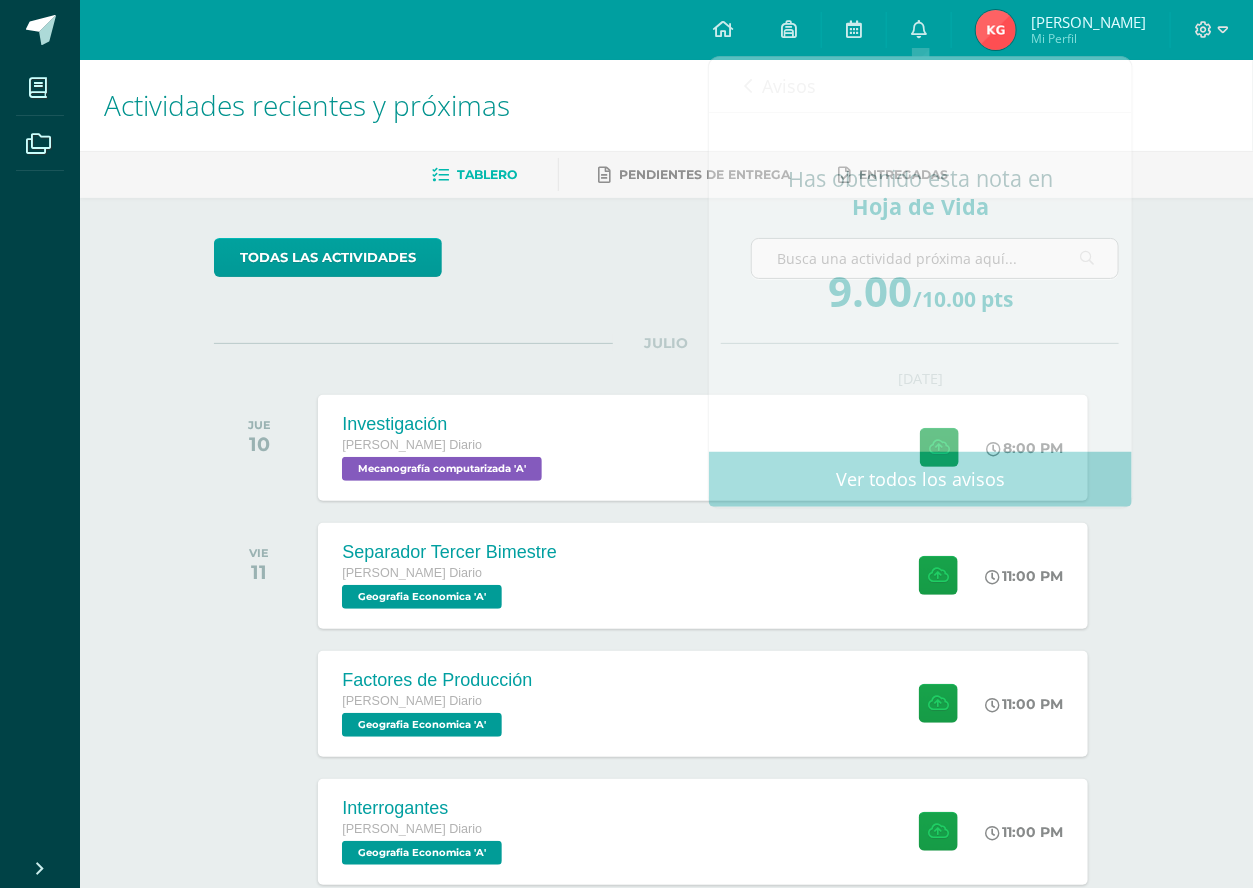 click on "JULIO
JUE
10
Investigación
Quinto P.C. BiliNGÜE Diario
Mecanografía computarizada 'A'
8:00 PM
Investigación" at bounding box center (666, 423) 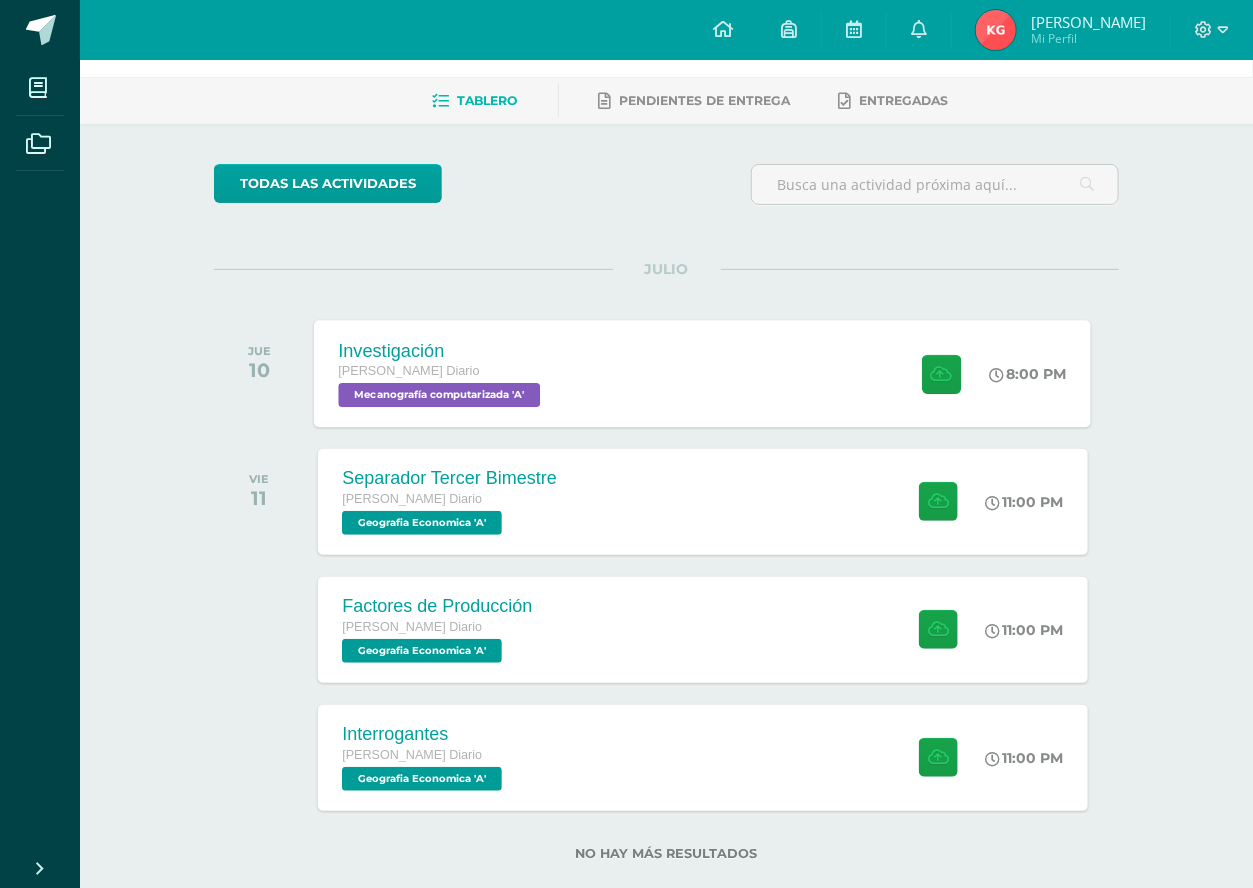 scroll, scrollTop: 109, scrollLeft: 0, axis: vertical 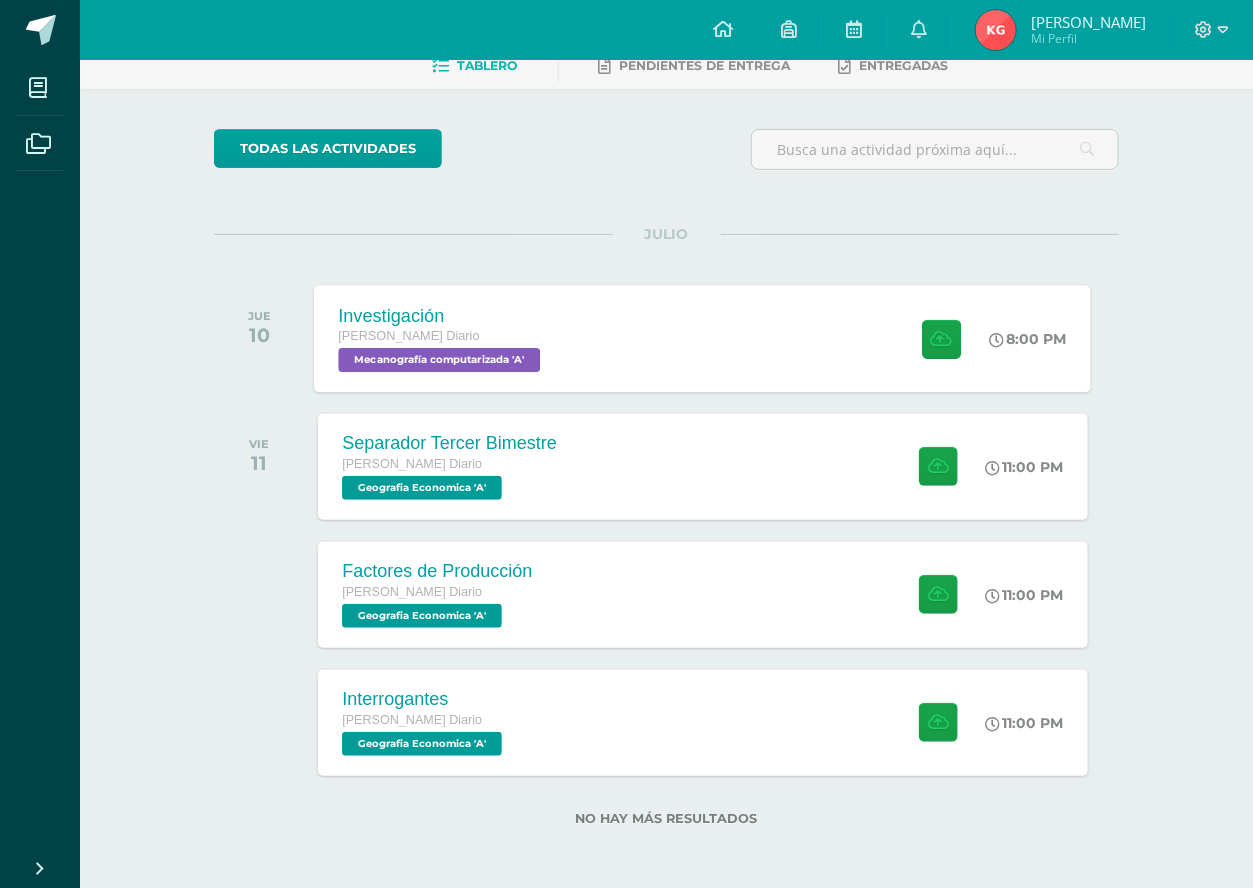click on "Investigación
Quinto P.C. BiliNGÜE Diario
Mecanografía computarizada 'A'
8:00 PM
Investigación
Mecanografía computarizada" at bounding box center (703, 338) 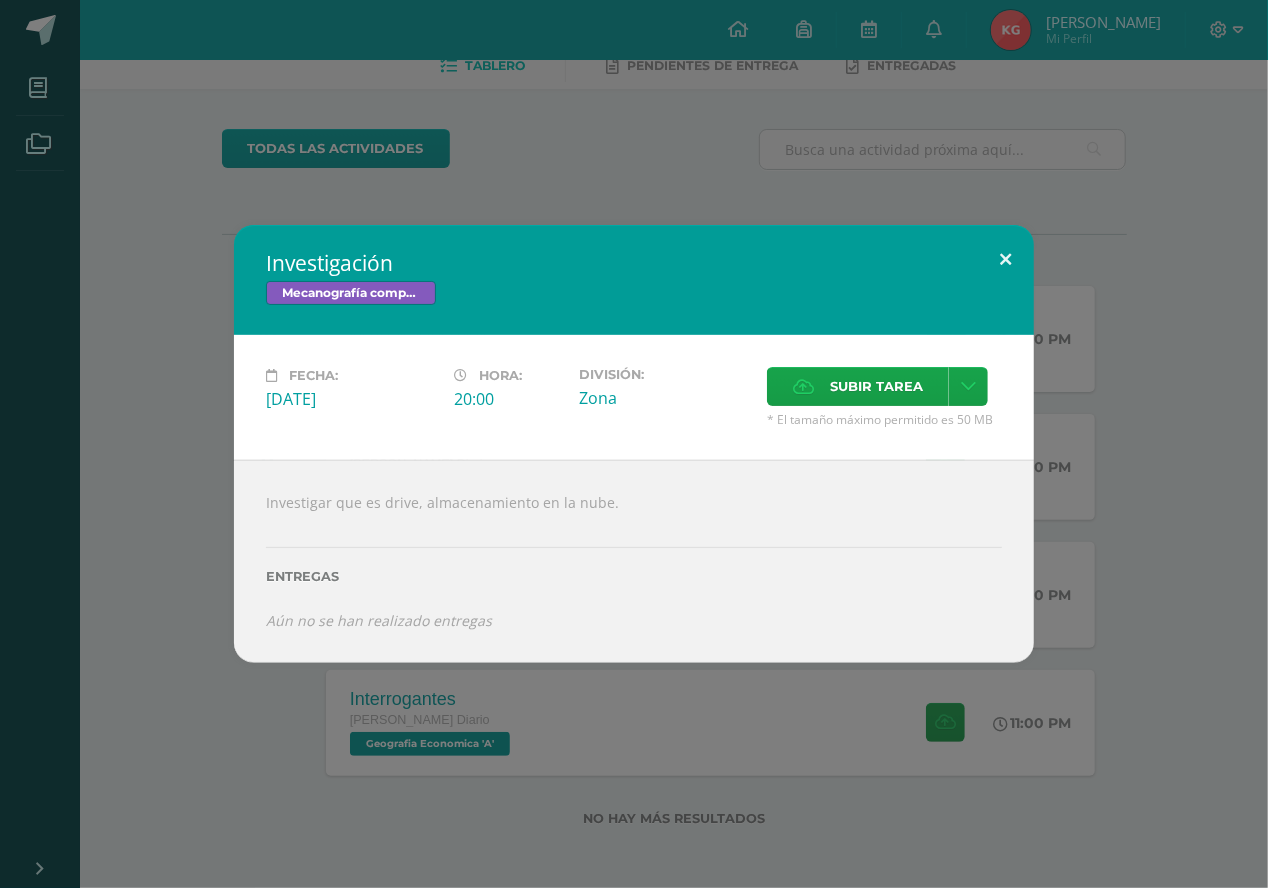 click at bounding box center [1005, 259] 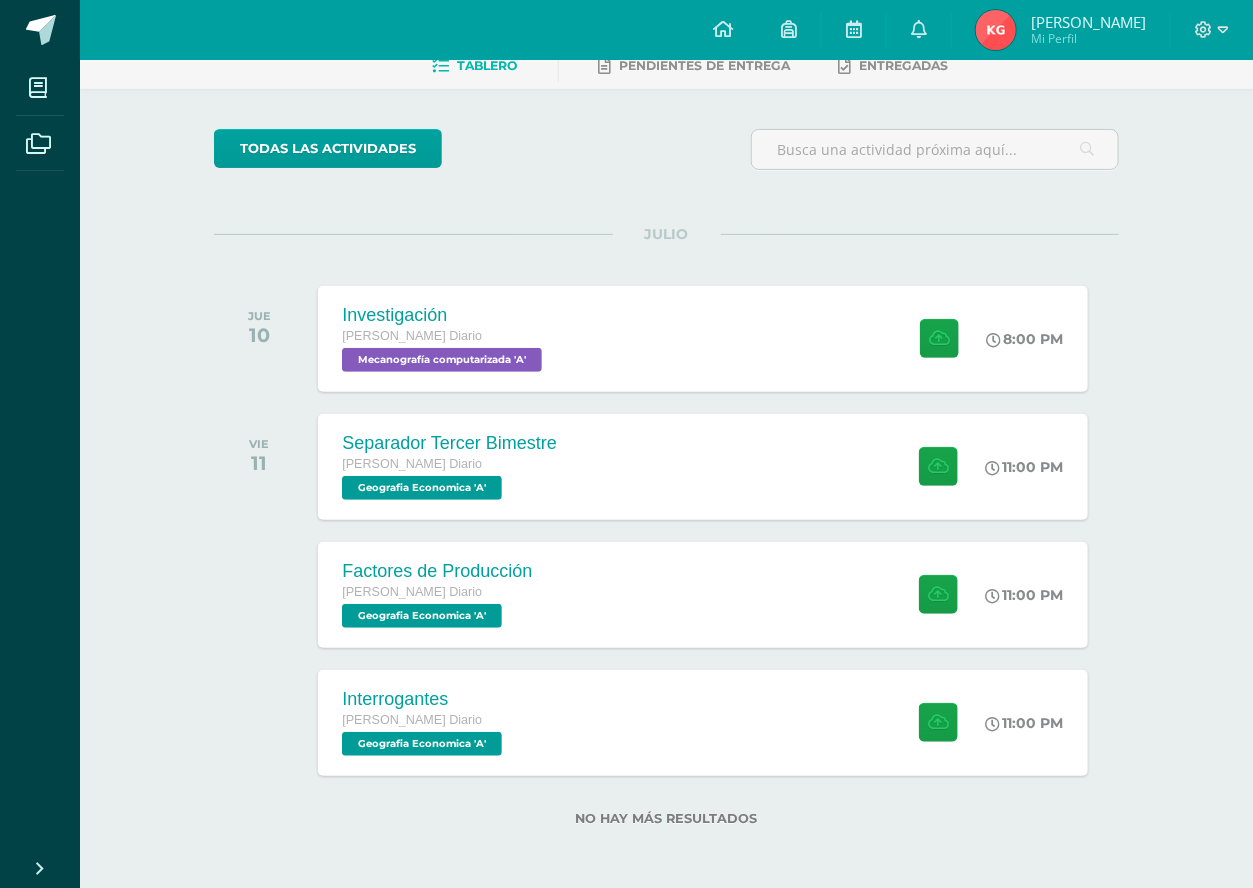 click at bounding box center (996, 30) 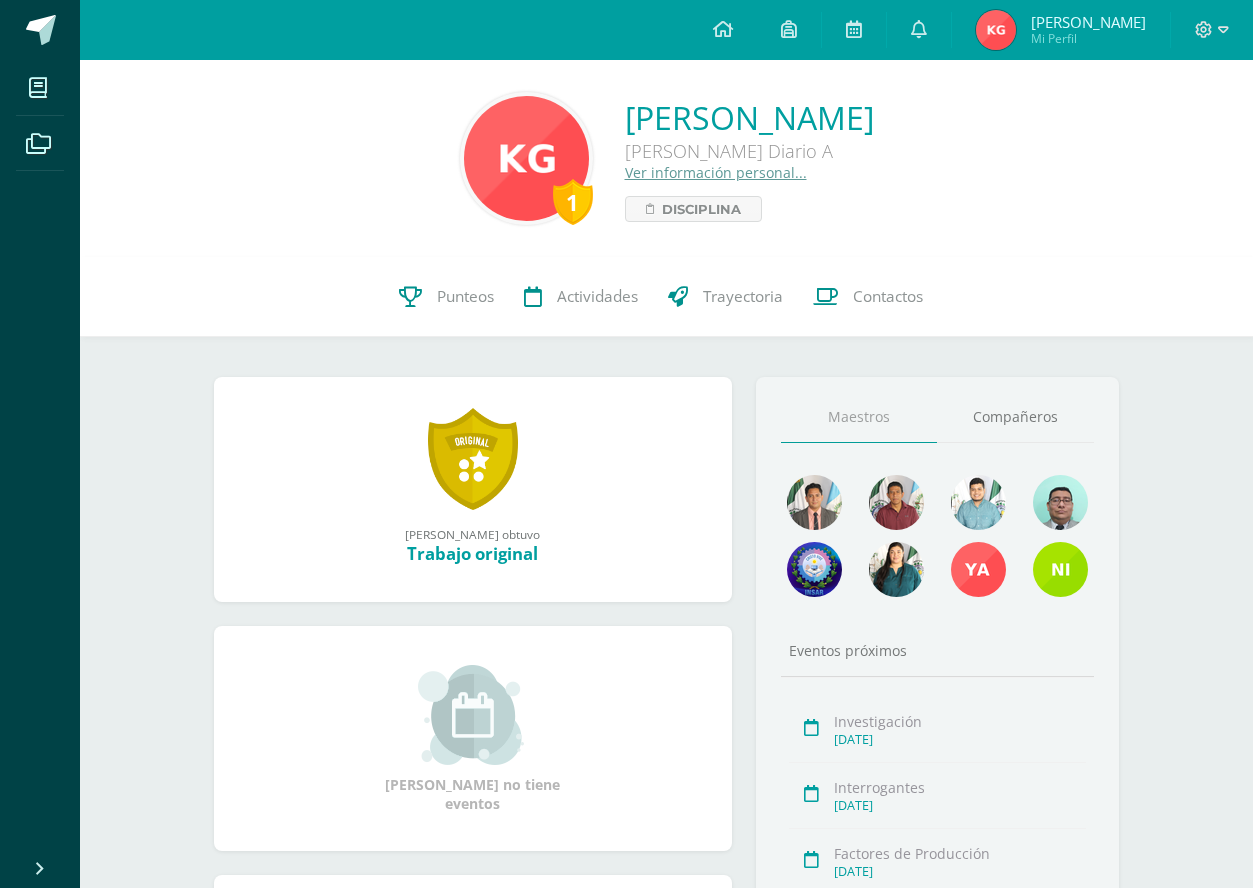 scroll, scrollTop: 0, scrollLeft: 0, axis: both 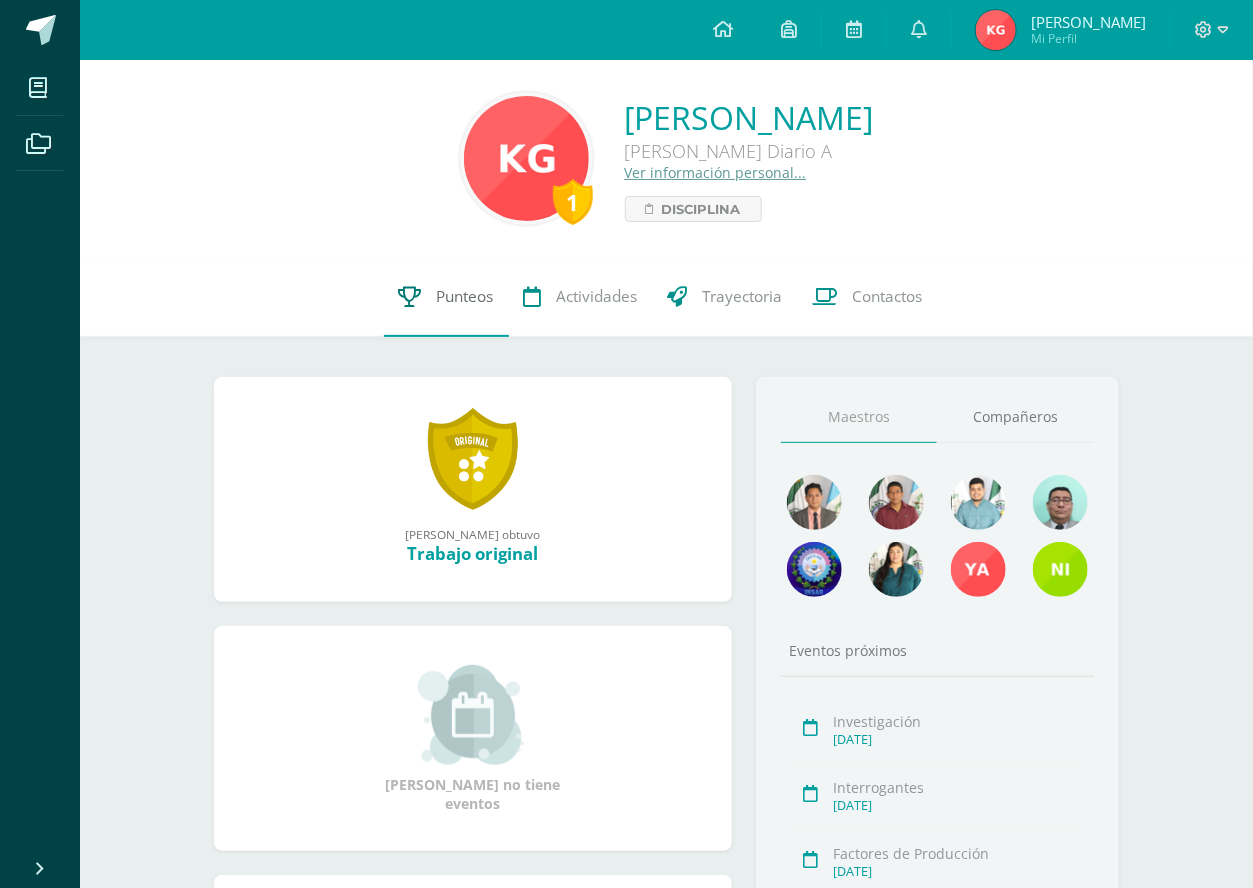click on "Punteos" at bounding box center (465, 296) 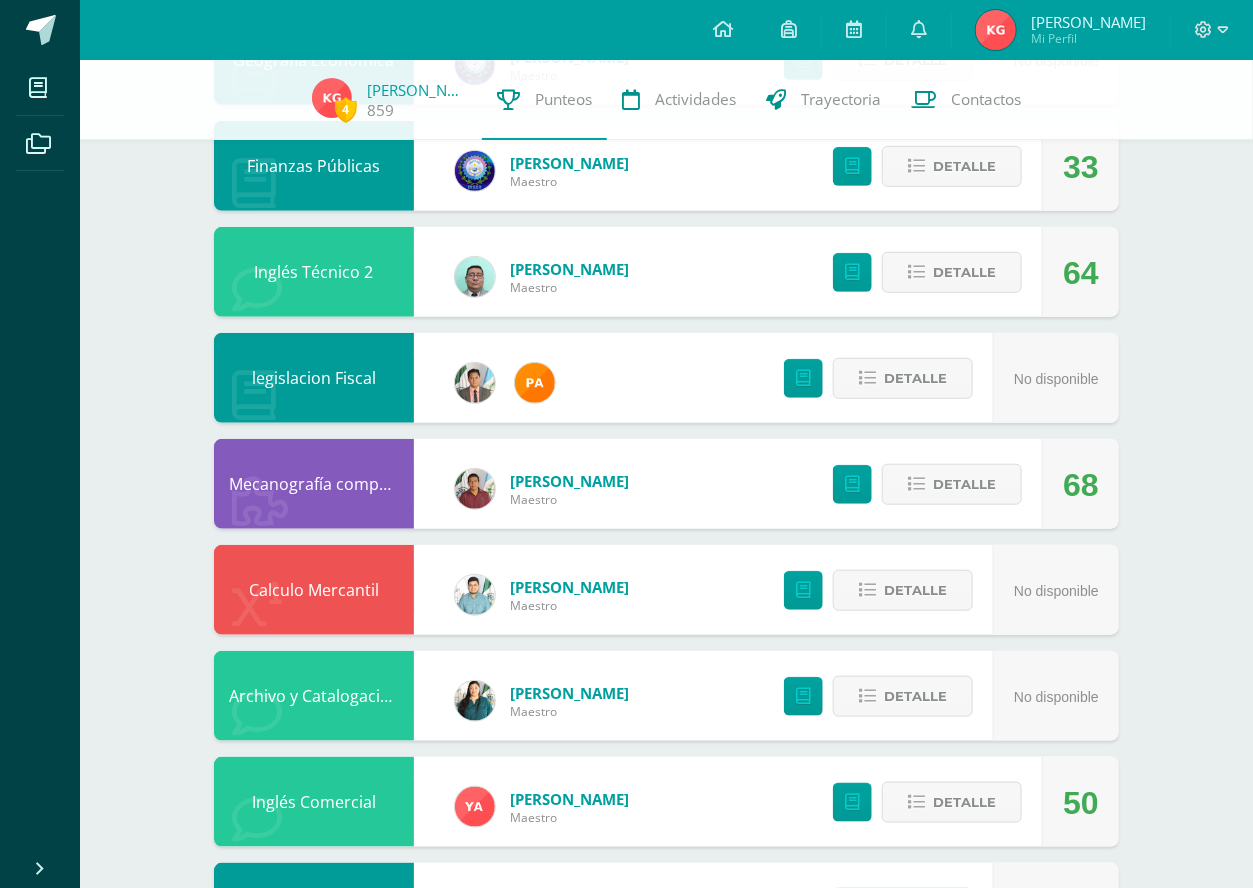 scroll, scrollTop: 0, scrollLeft: 0, axis: both 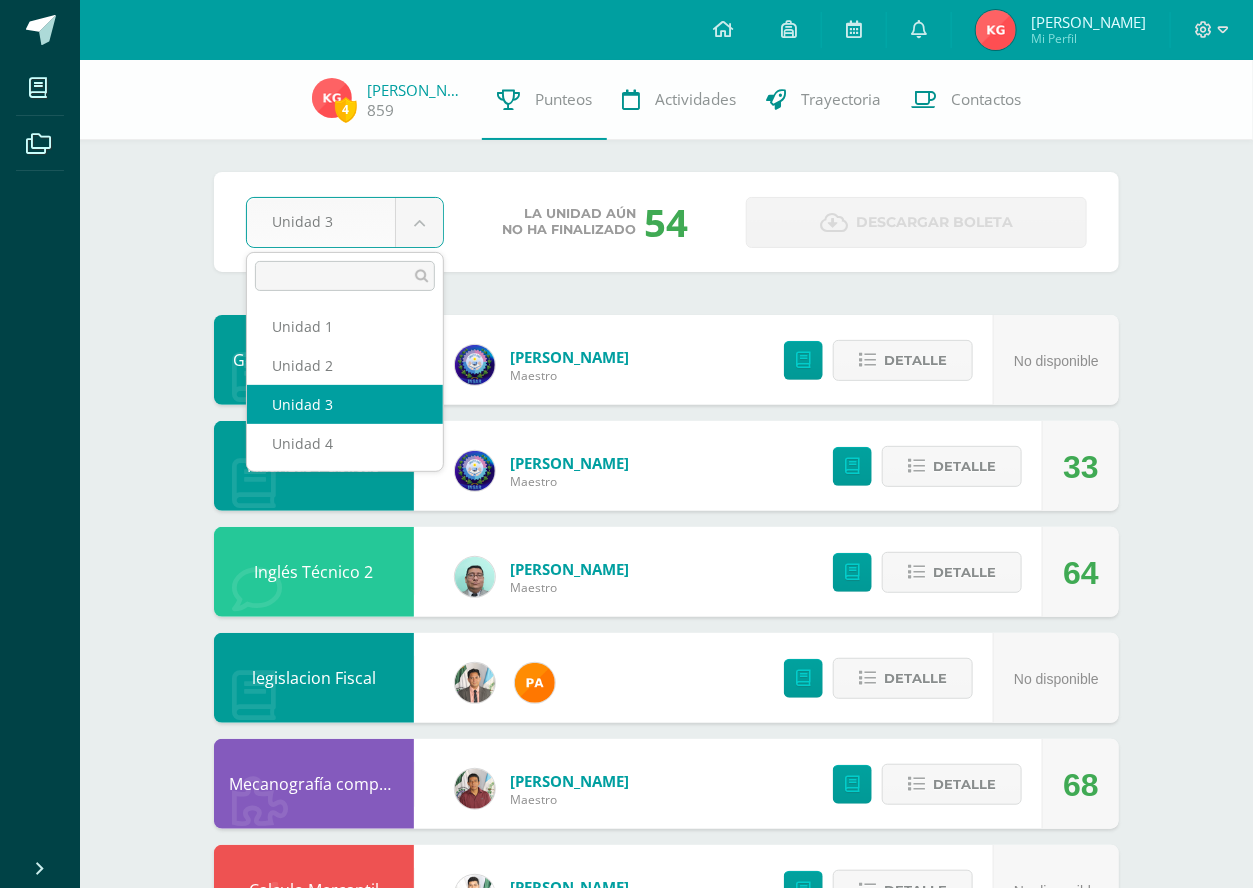 click on "Mis cursos Archivos Cerrar panel
Archivo y Catalogacion EspIngles
[PERSON_NAME] Diario
"A"
Calculo Mercantil
[PERSON_NAME] Diario
"A"
Contabilidad de Costos
[PERSON_NAME] Diario
"A"
Finanzas Públicas
[PERSON_NAME] Diario
"A"
Geografia Economica
[PERSON_NAME] Diario
"A"
Mi Perfil" at bounding box center [626, 646] 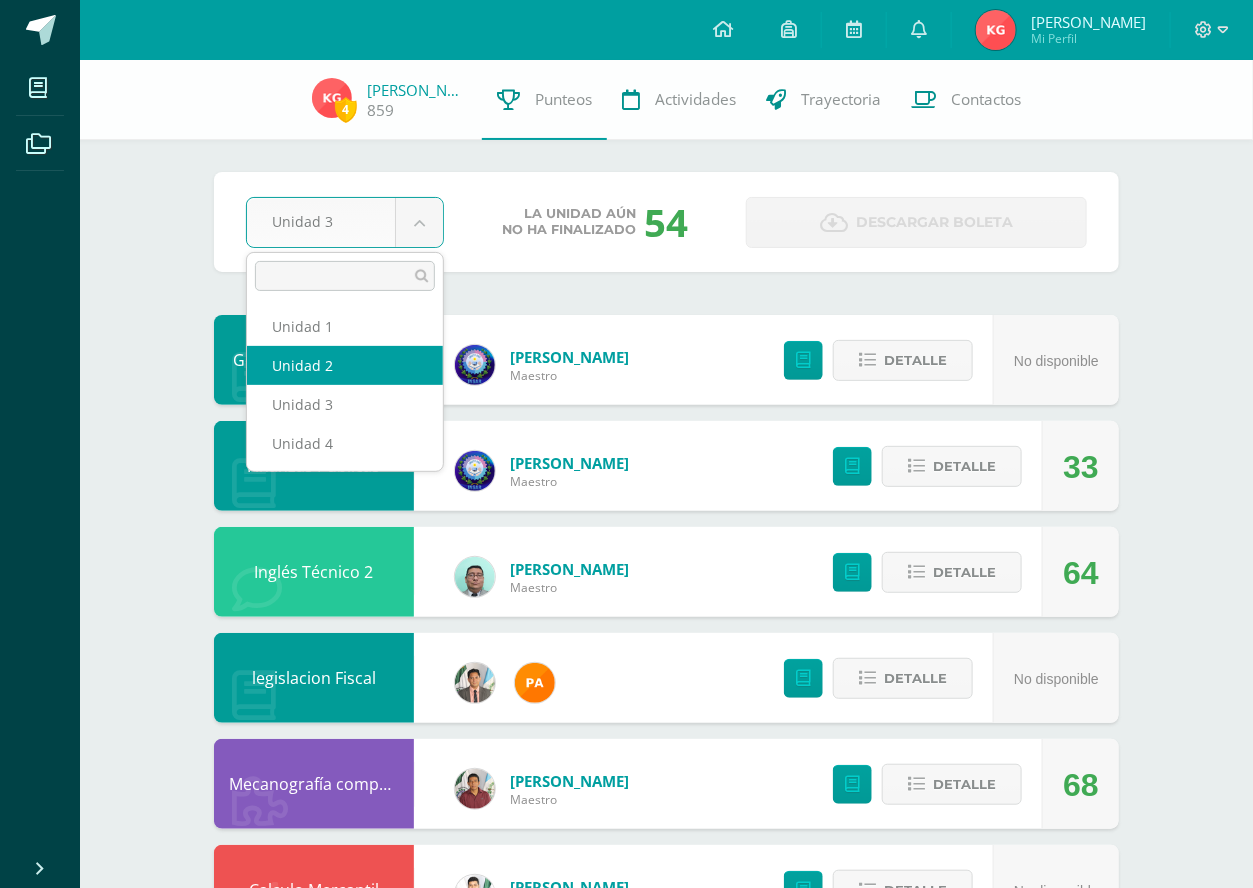 select on "Unidad 2" 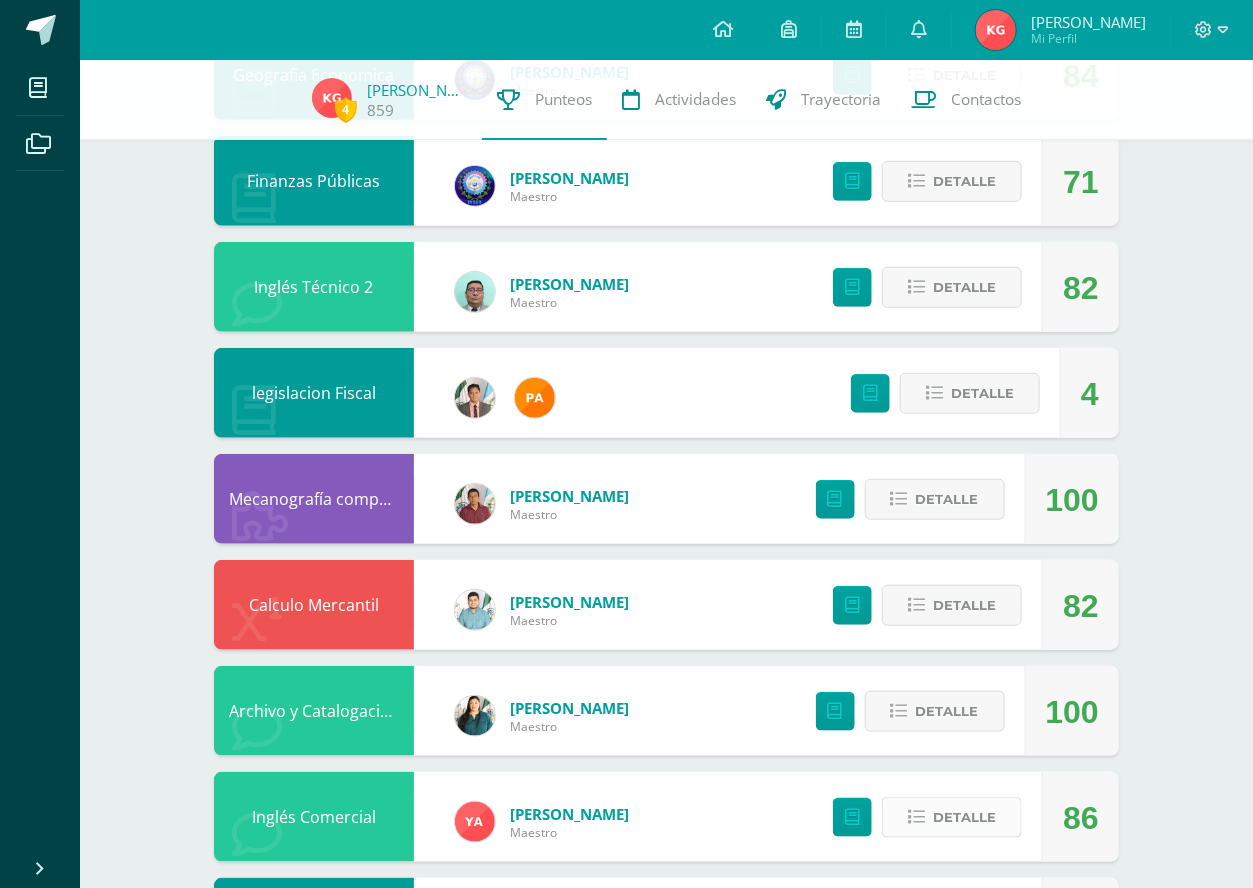 scroll, scrollTop: 0, scrollLeft: 0, axis: both 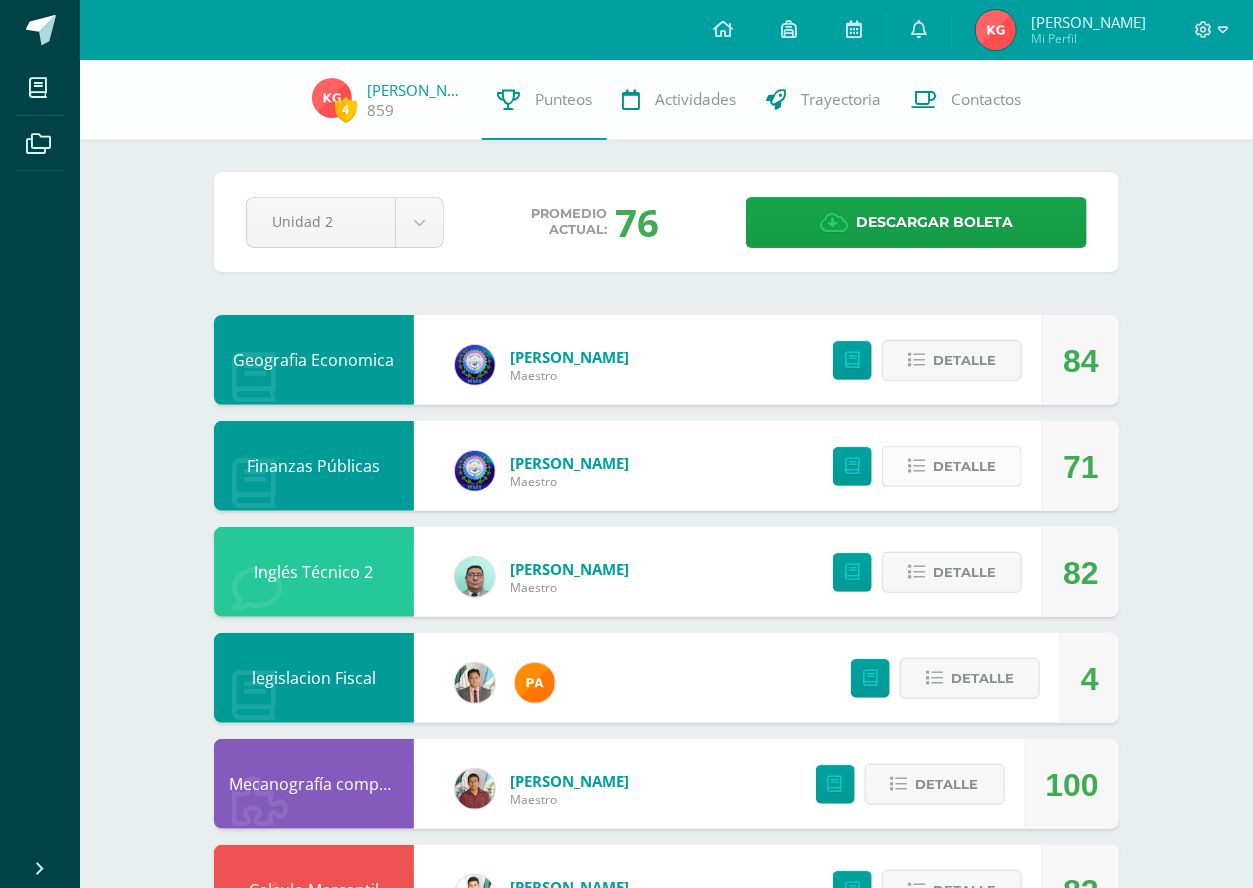click on "Detalle" at bounding box center [964, 466] 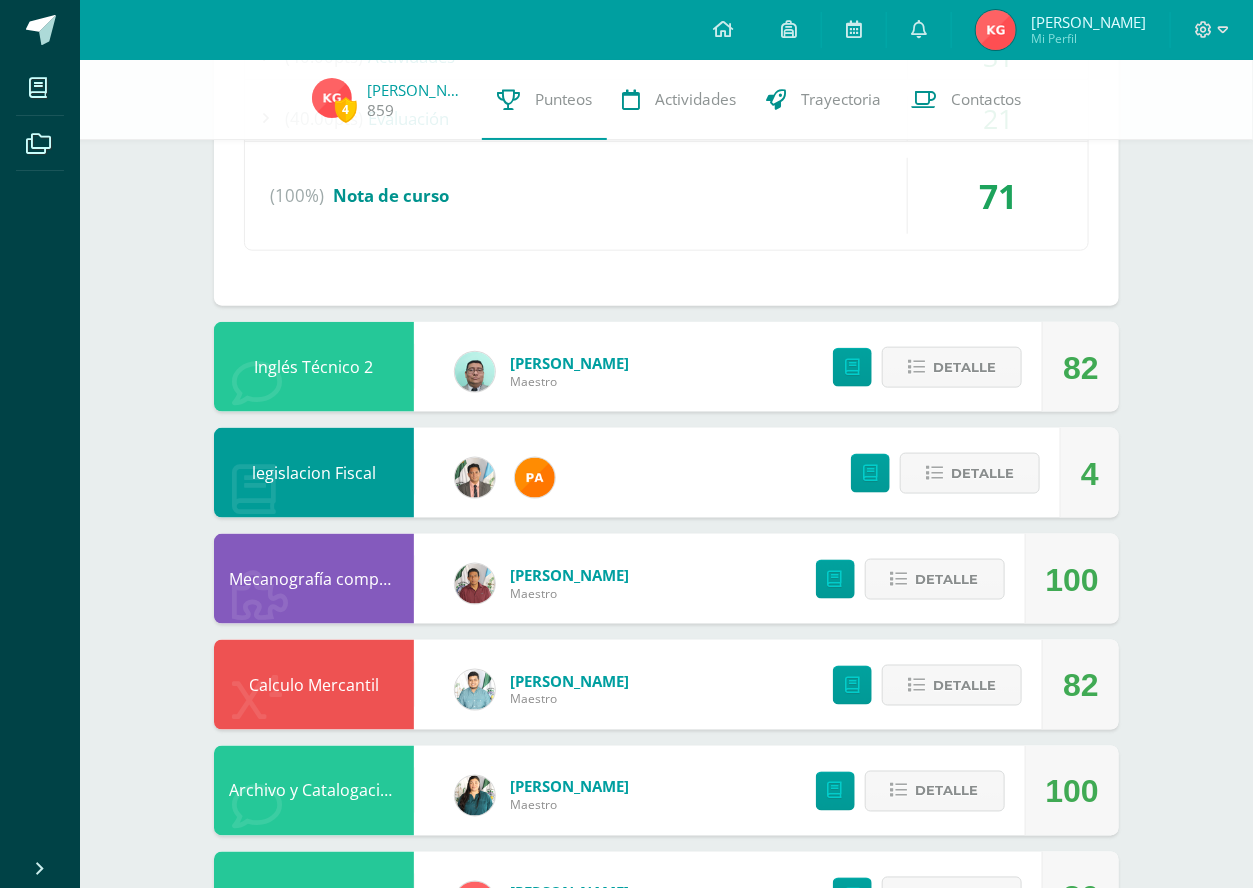 scroll, scrollTop: 800, scrollLeft: 0, axis: vertical 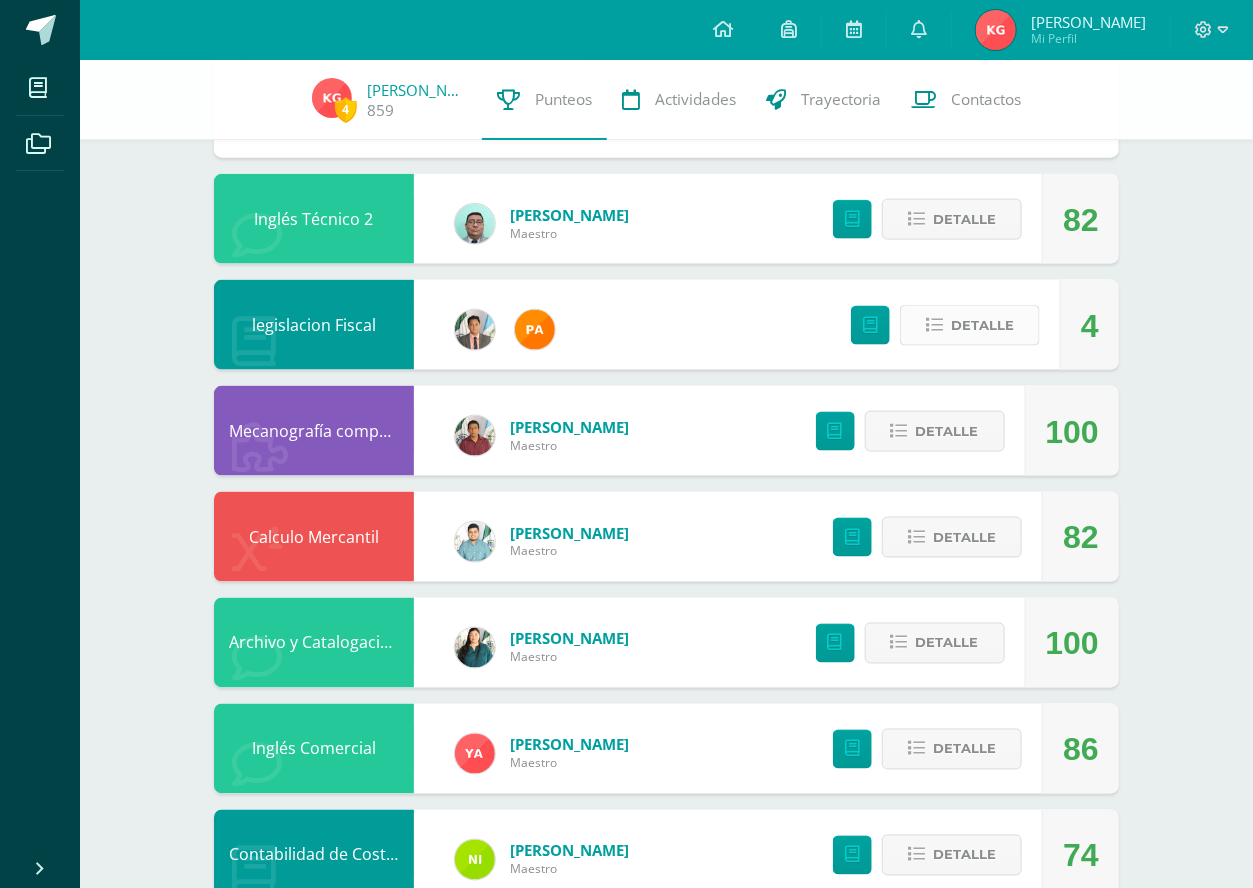 click at bounding box center (934, 325) 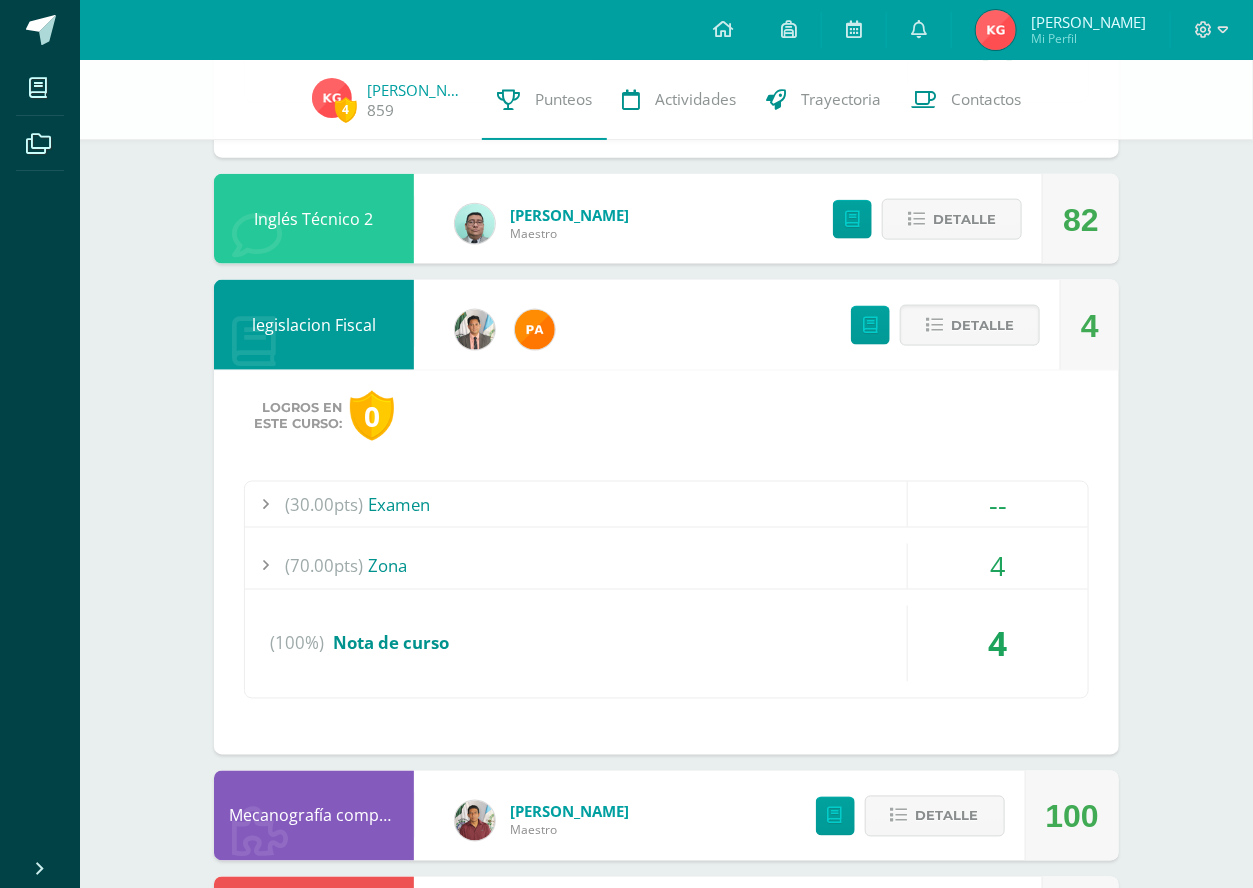 click at bounding box center (265, 566) 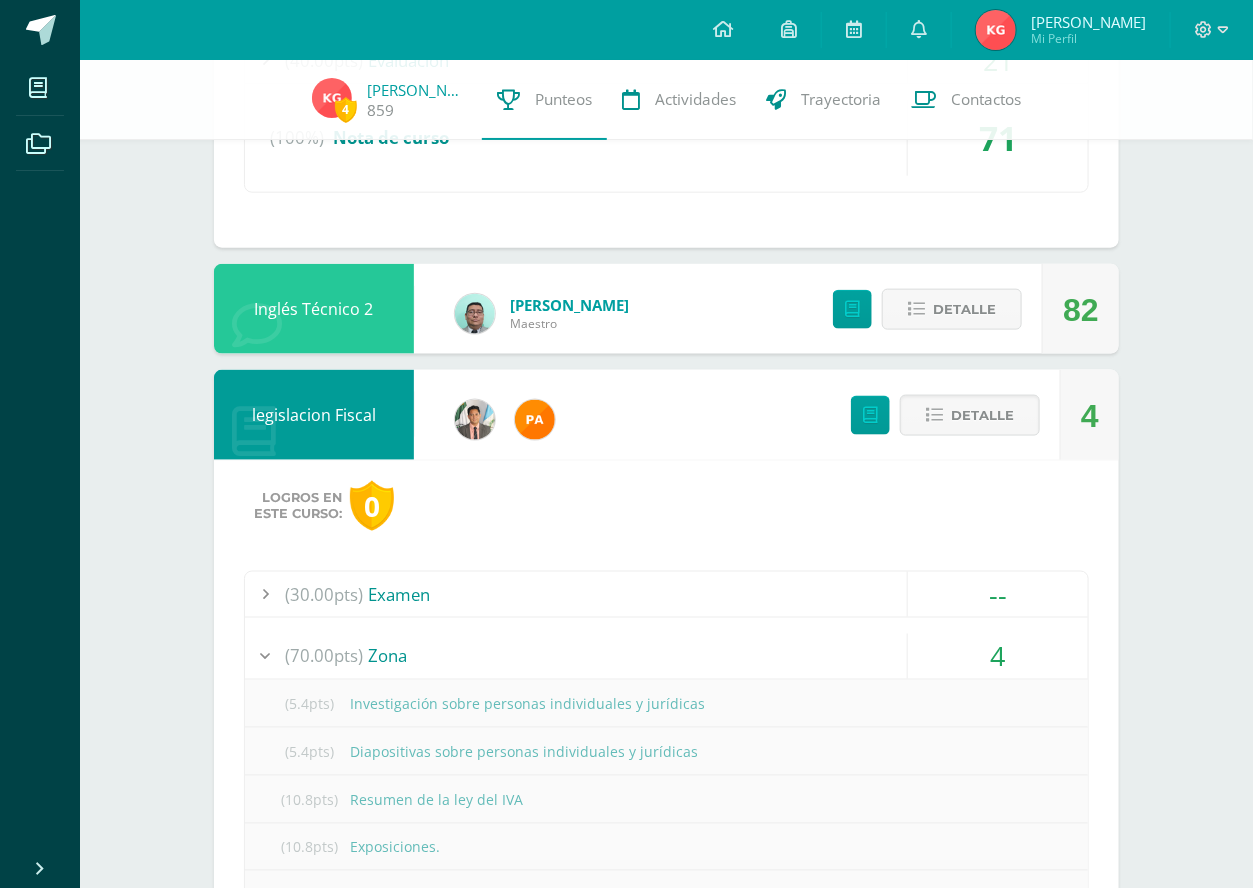 scroll, scrollTop: 700, scrollLeft: 0, axis: vertical 